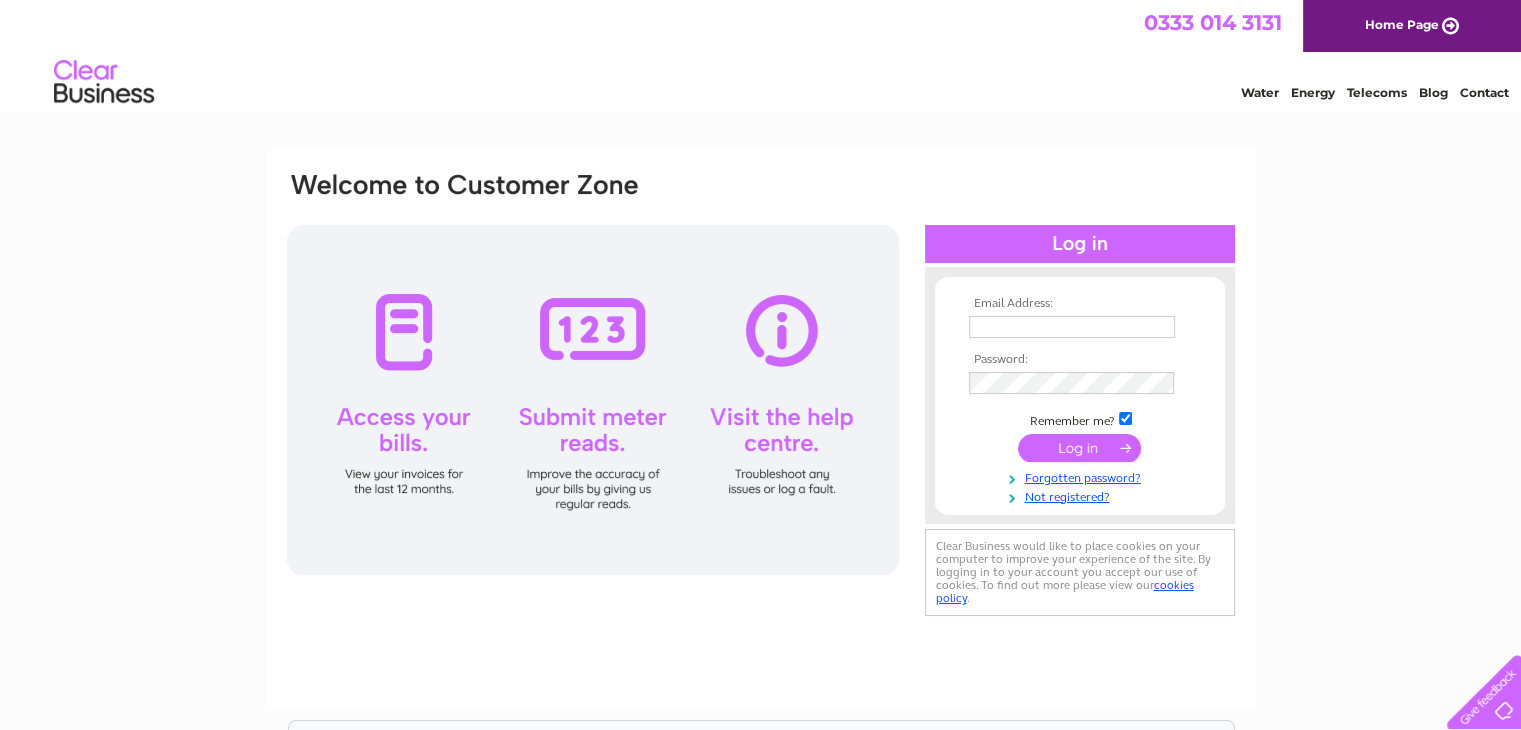 scroll, scrollTop: 0, scrollLeft: 0, axis: both 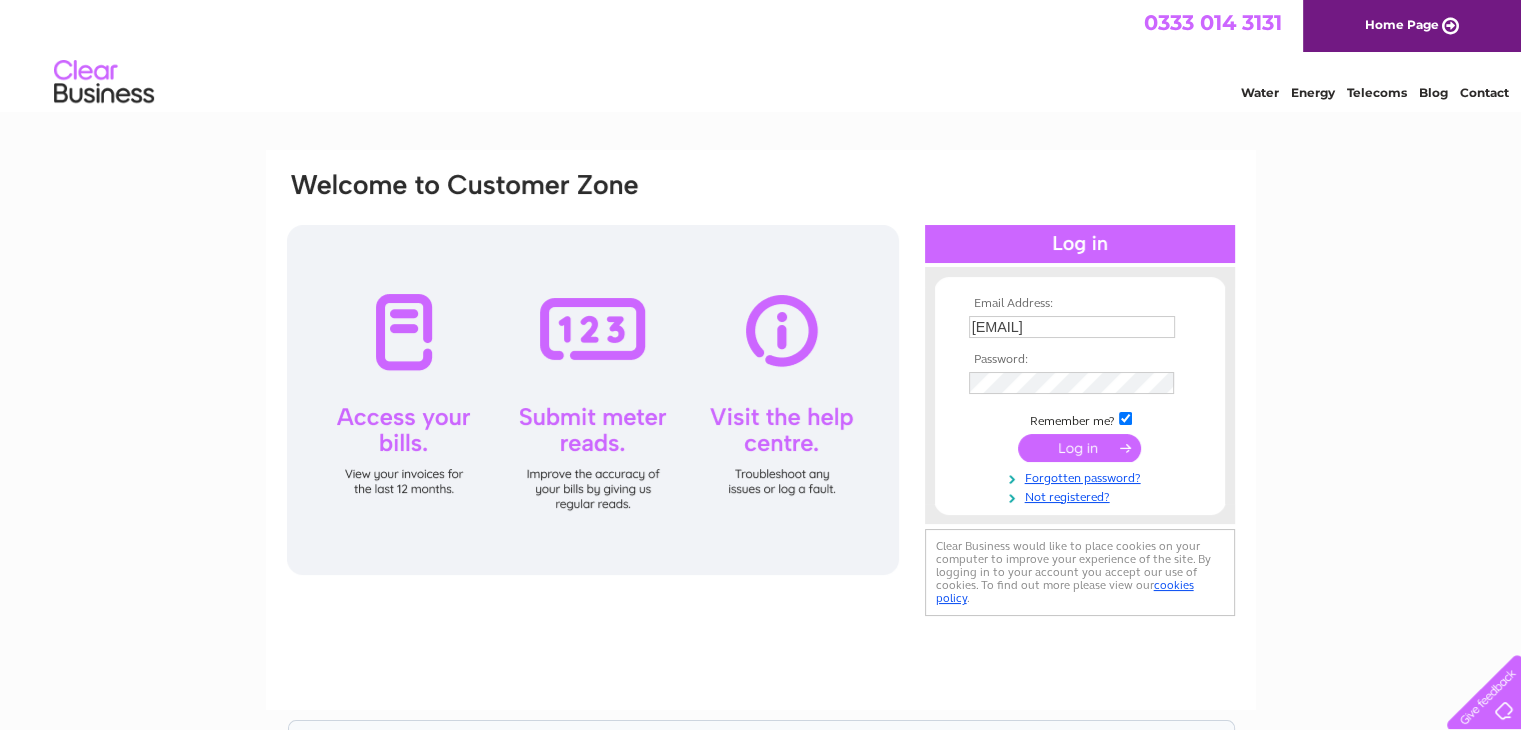 click at bounding box center (1079, 448) 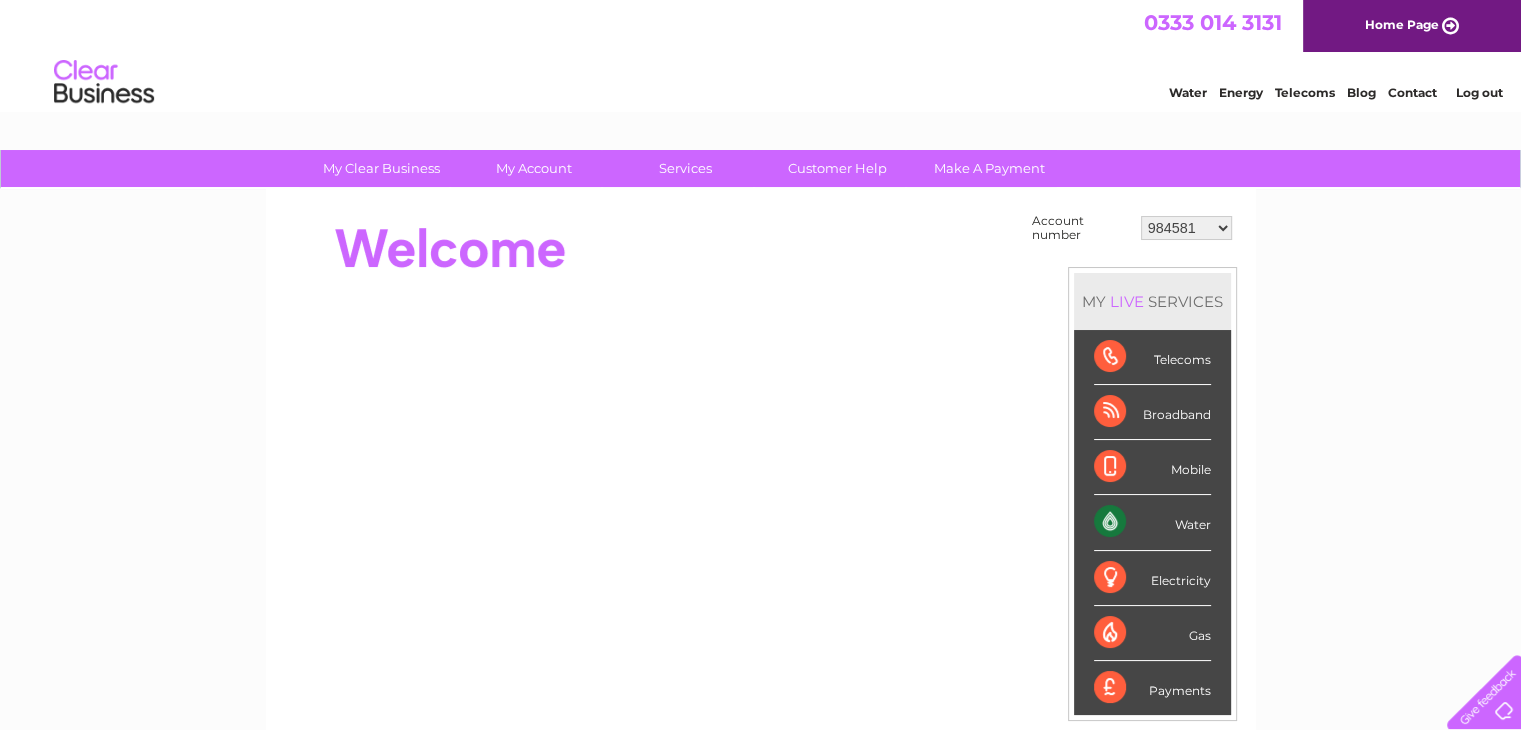 scroll, scrollTop: 0, scrollLeft: 0, axis: both 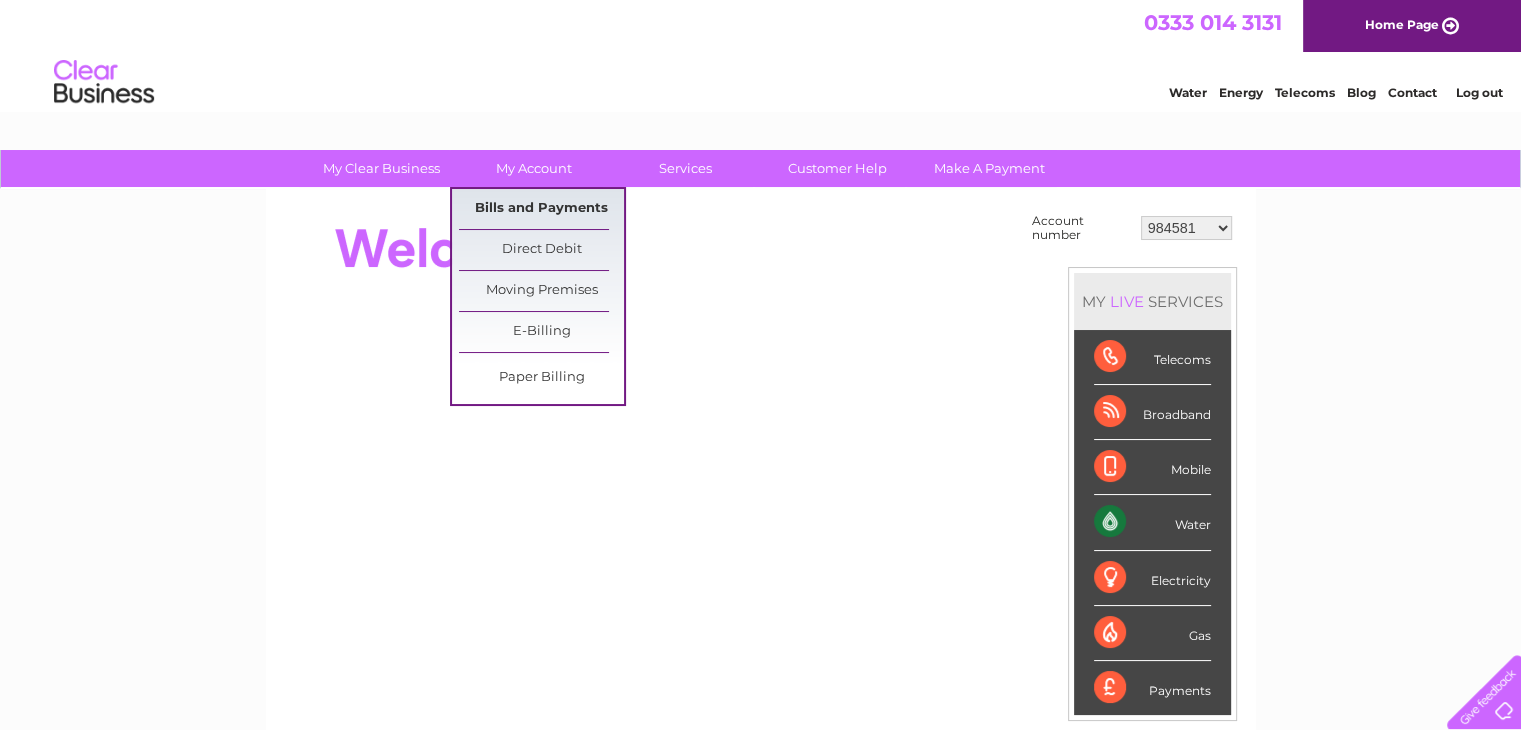 click on "Bills and Payments" at bounding box center (541, 209) 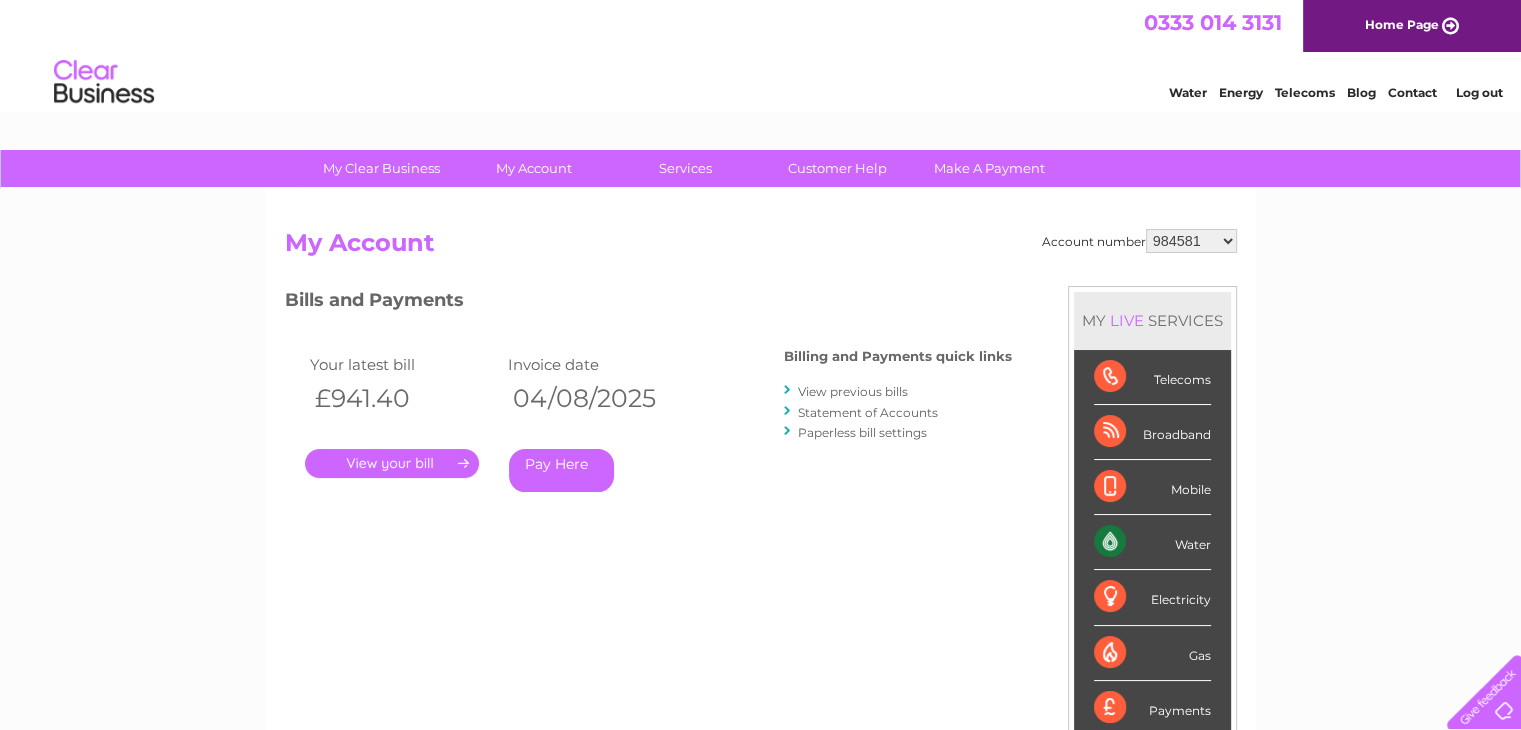 click on "." at bounding box center (392, 463) 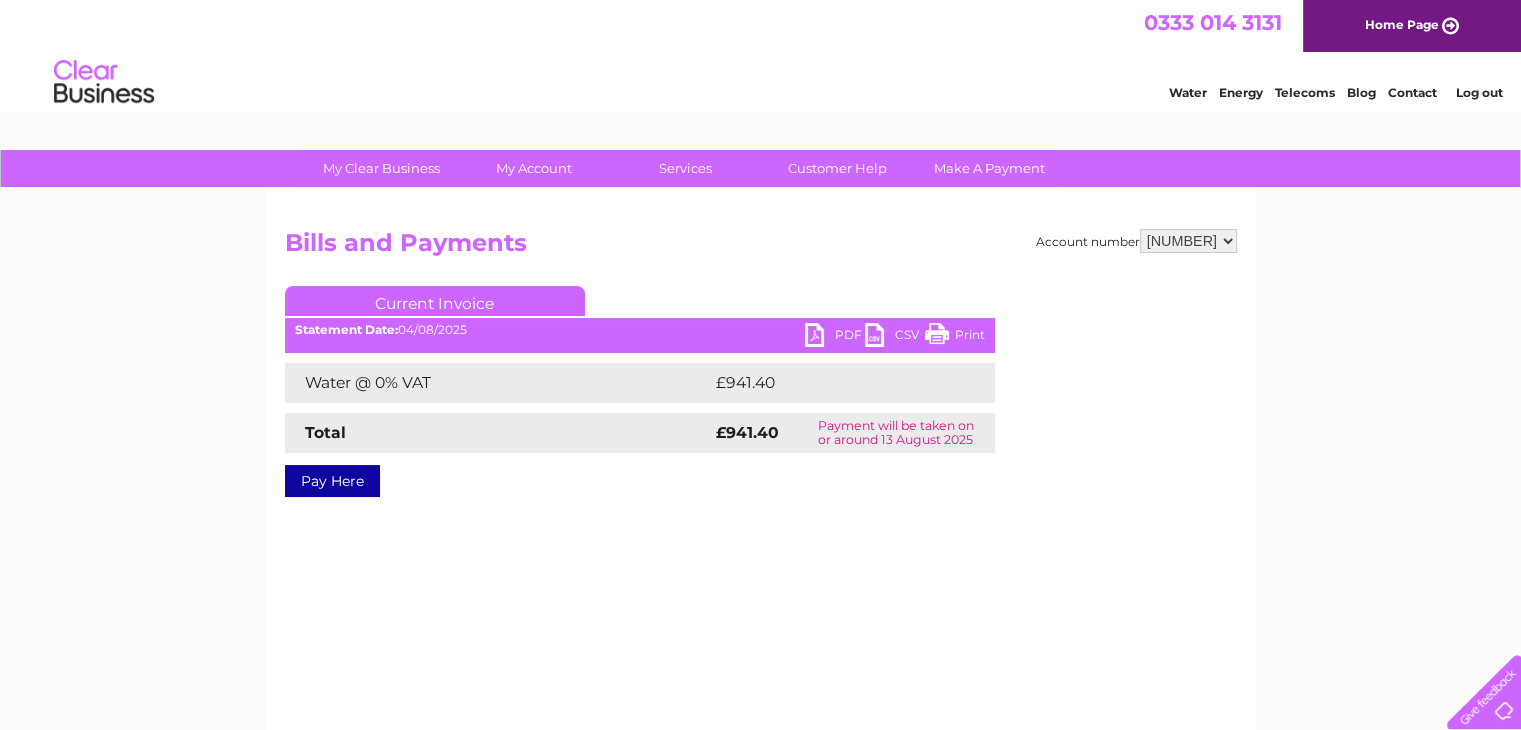 scroll, scrollTop: 0, scrollLeft: 0, axis: both 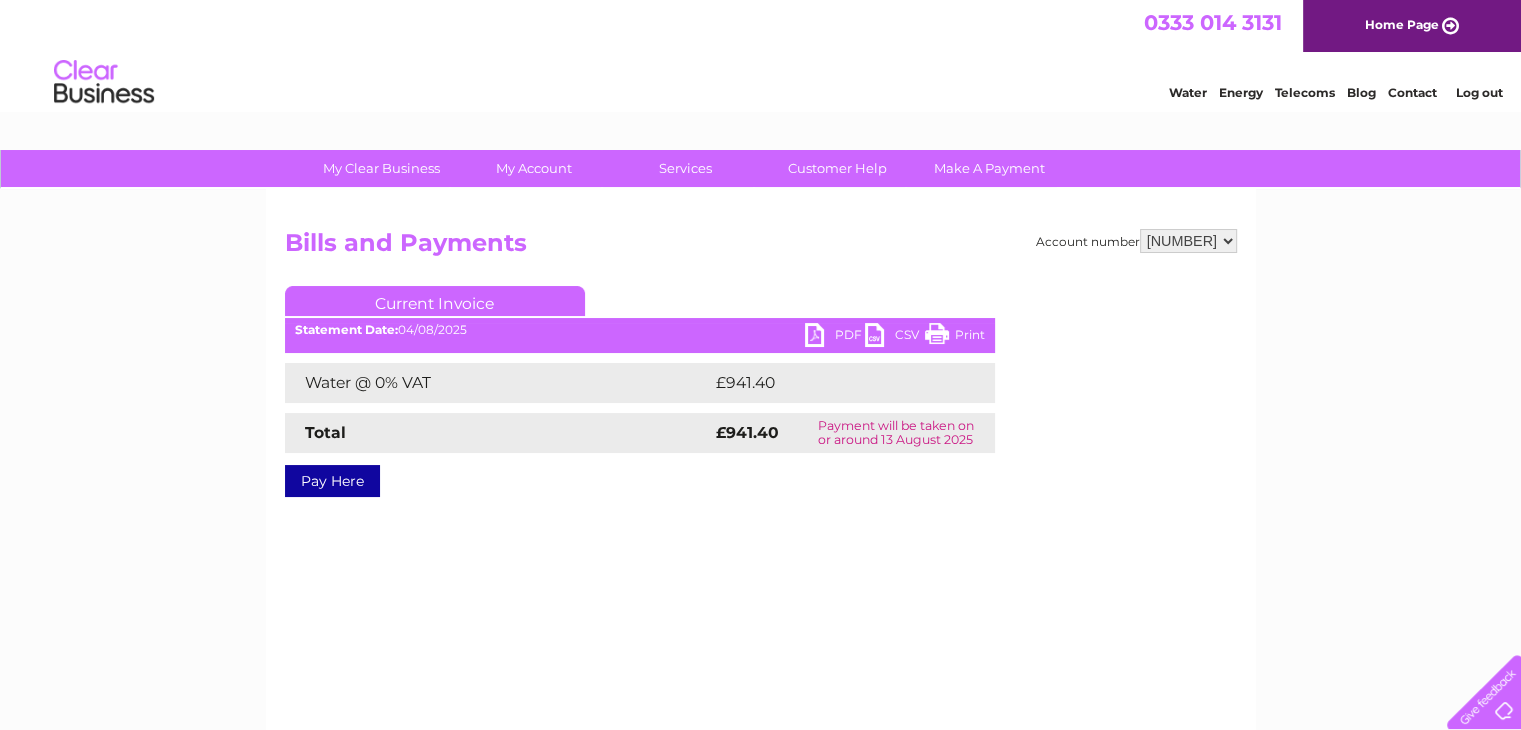 click on "PDF" at bounding box center (835, 337) 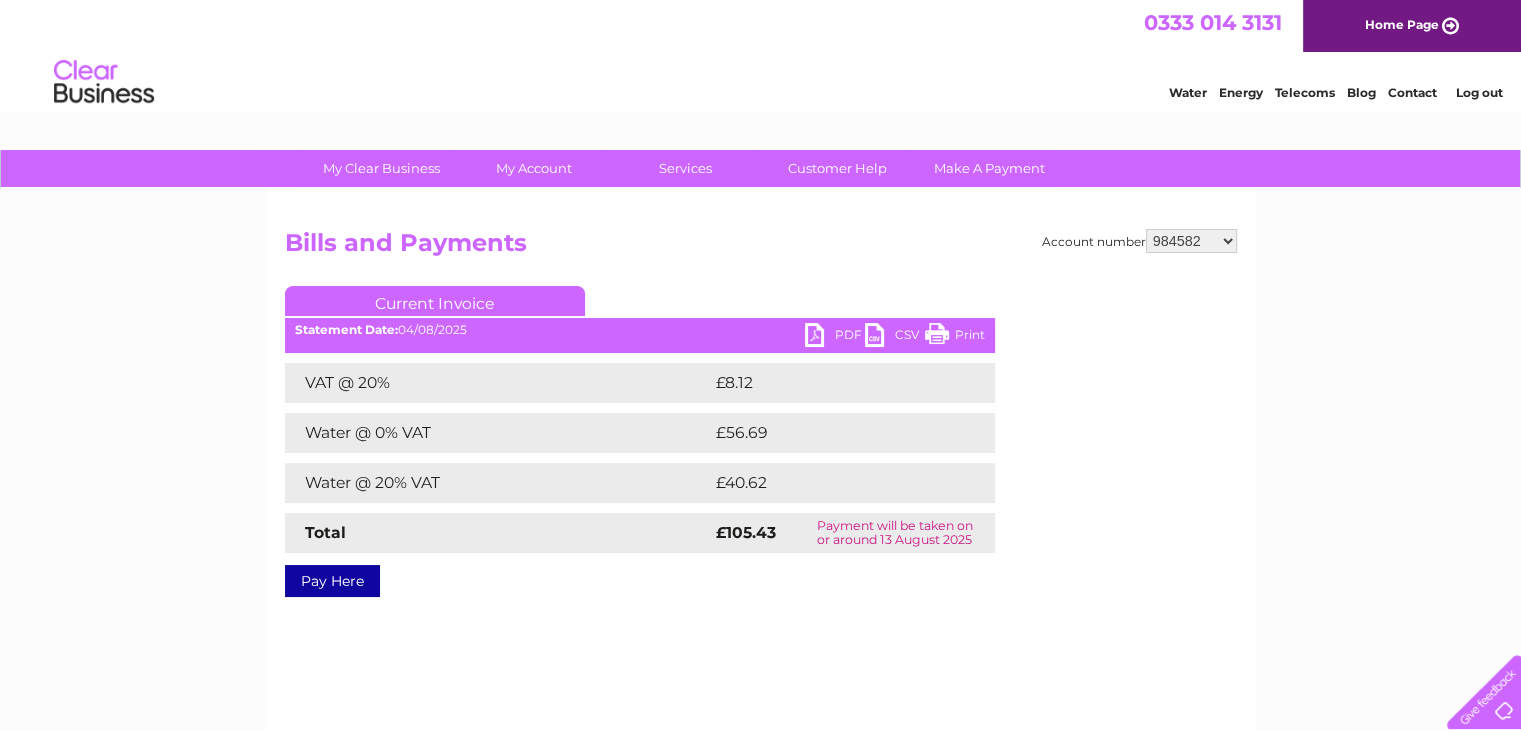 scroll, scrollTop: 0, scrollLeft: 0, axis: both 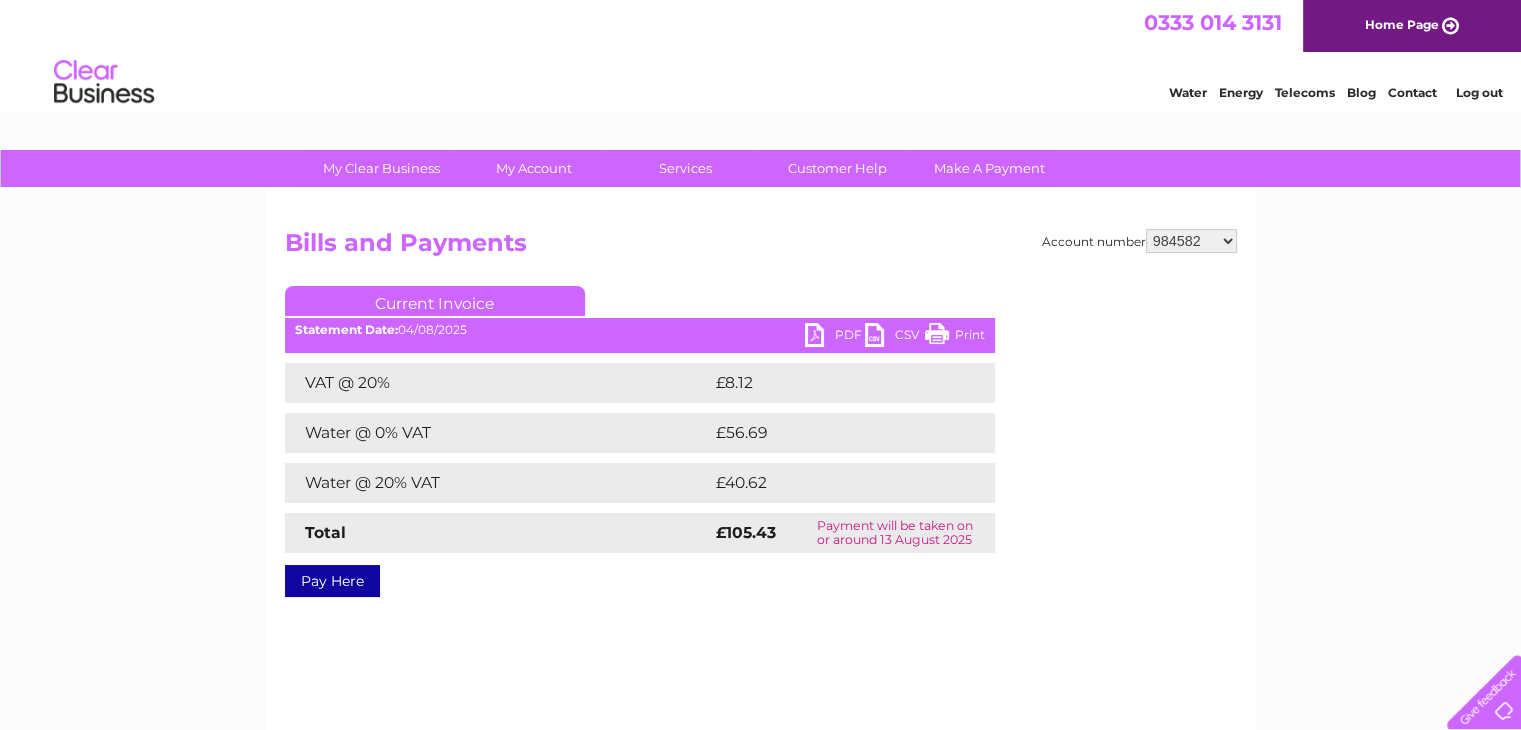click on "PDF" at bounding box center (835, 337) 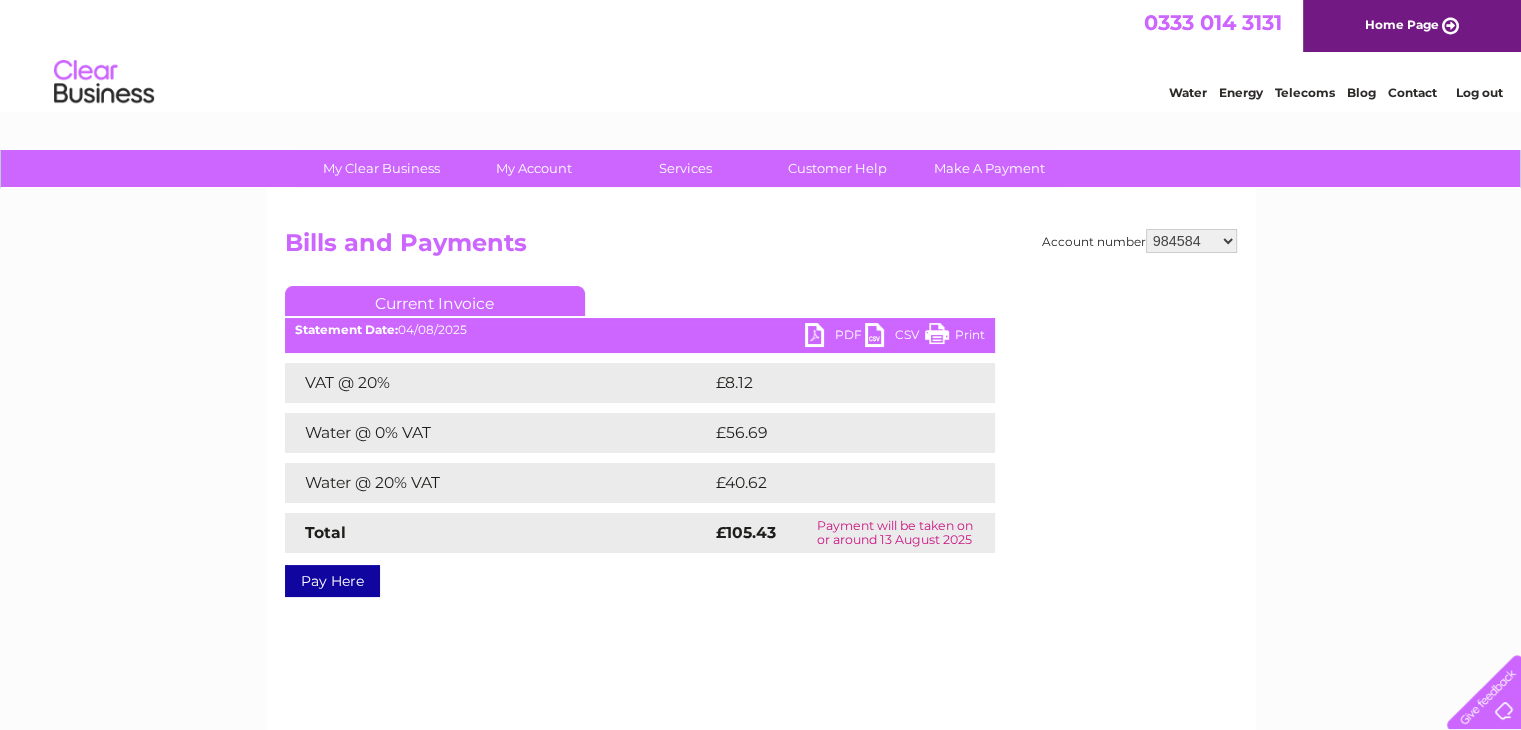click on "984581
984582
984584
984585
984588
1144285
1144327
1144331
1144333
1144343
30266920" at bounding box center [1191, 241] 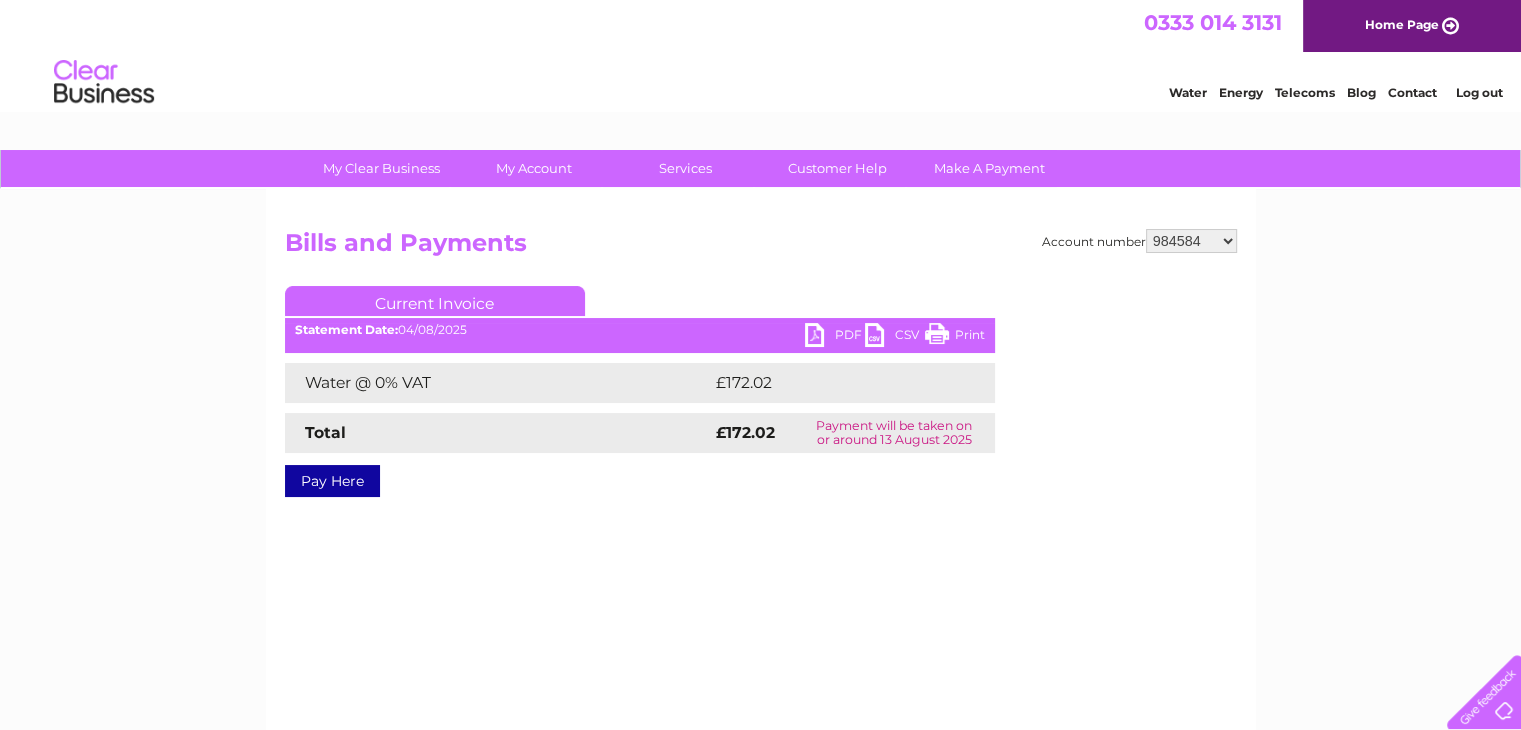 scroll, scrollTop: 0, scrollLeft: 0, axis: both 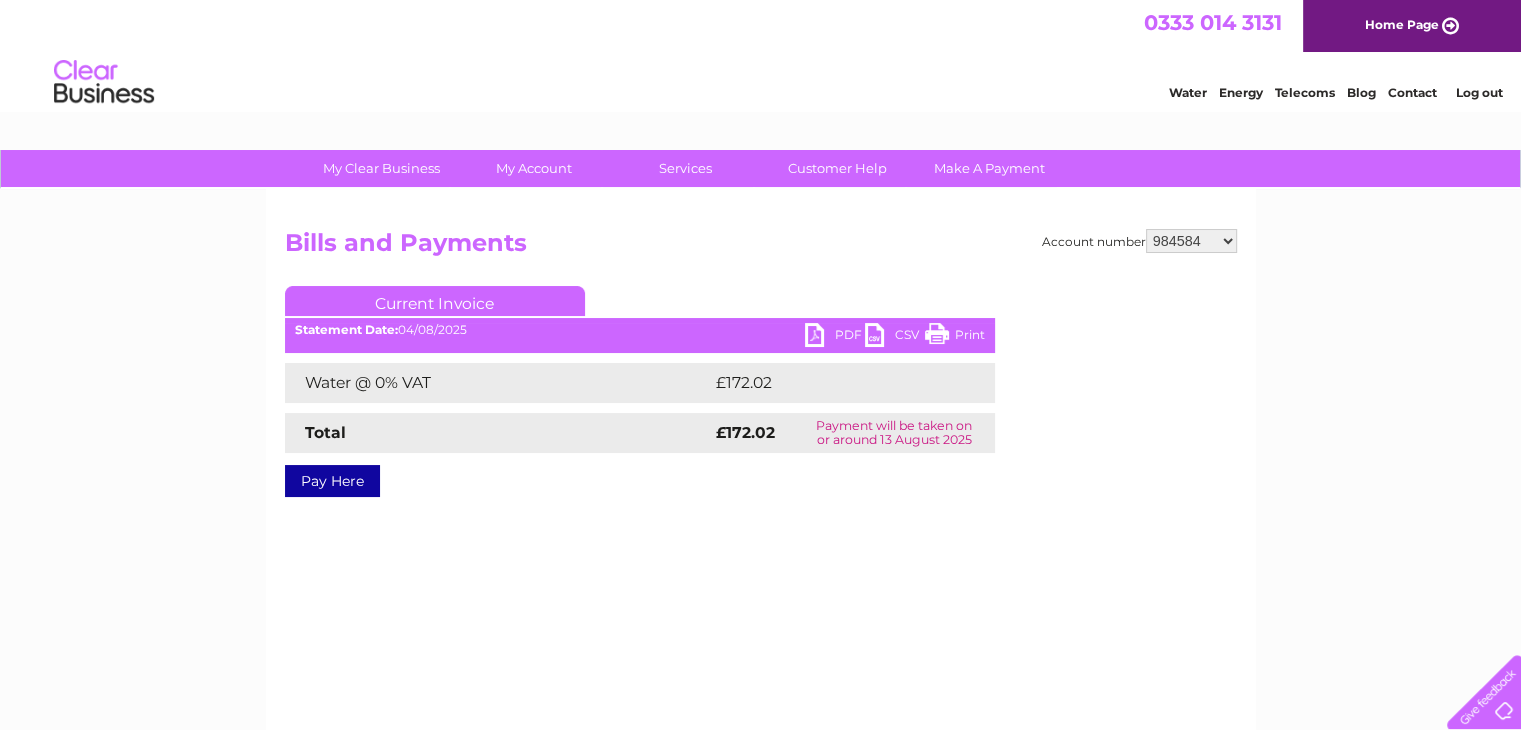 click on "PDF" at bounding box center (835, 337) 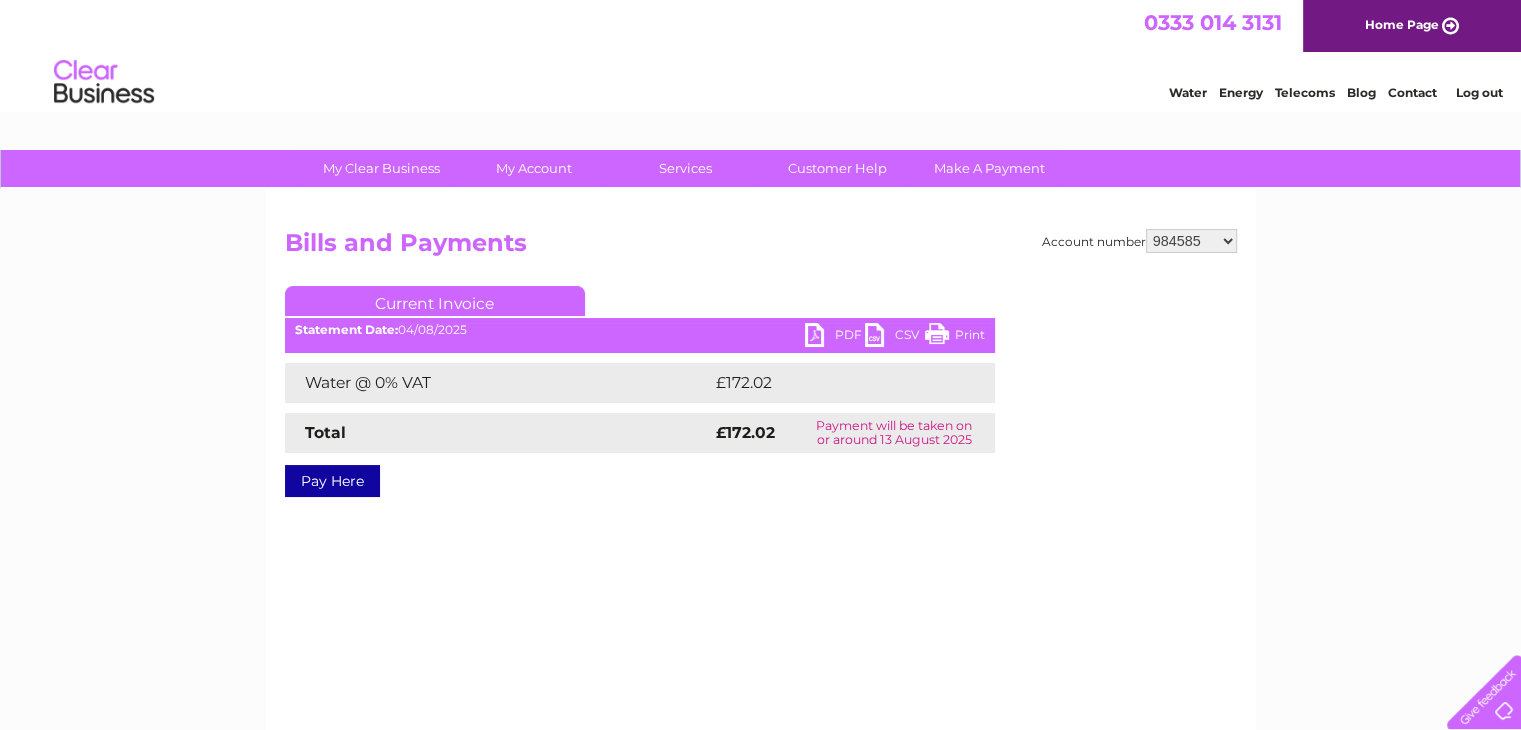 click on "984581
984582
984584
984585
984588
1144285
1144327
1144331
1144333
1144343
30266920" at bounding box center [1191, 241] 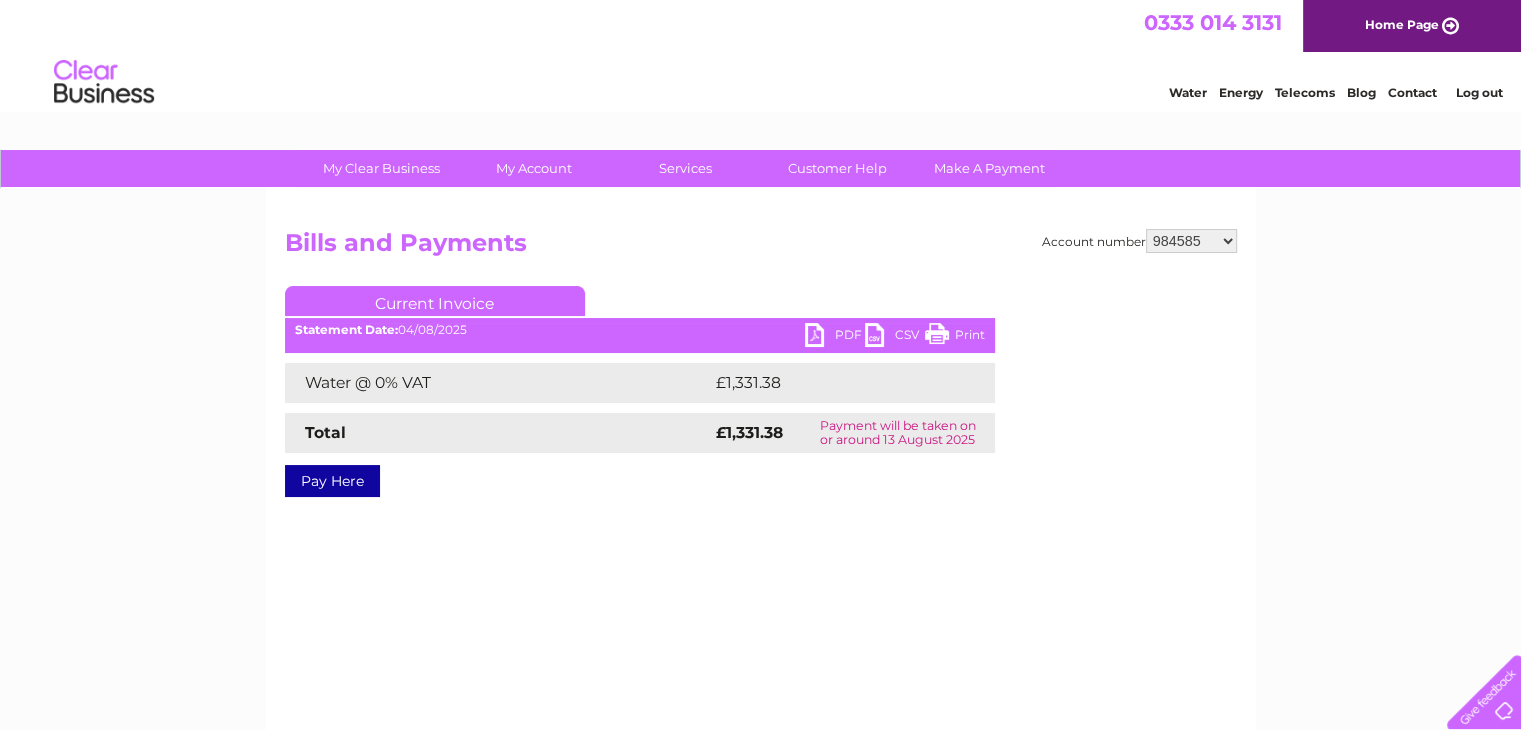 scroll, scrollTop: 0, scrollLeft: 0, axis: both 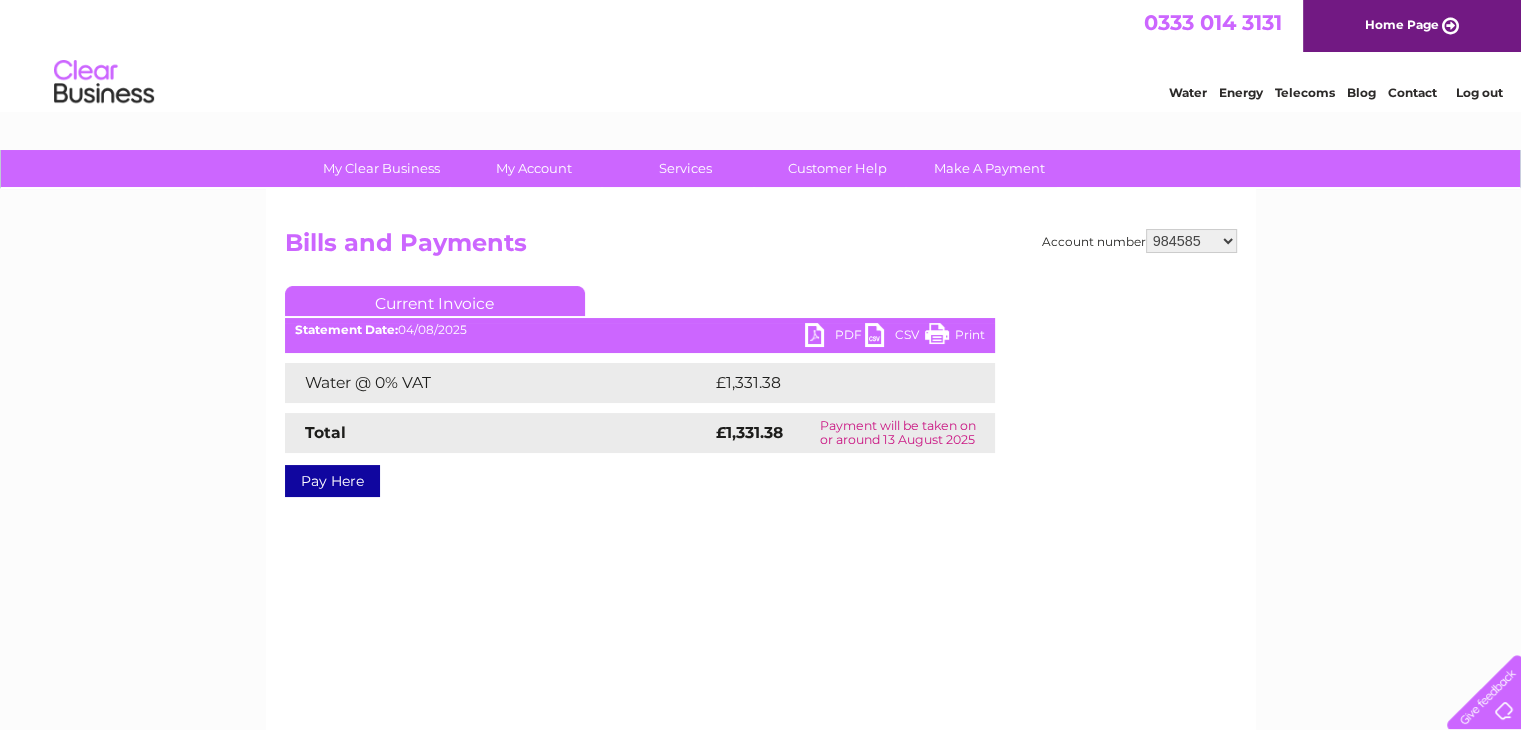 click on "PDF" at bounding box center [835, 337] 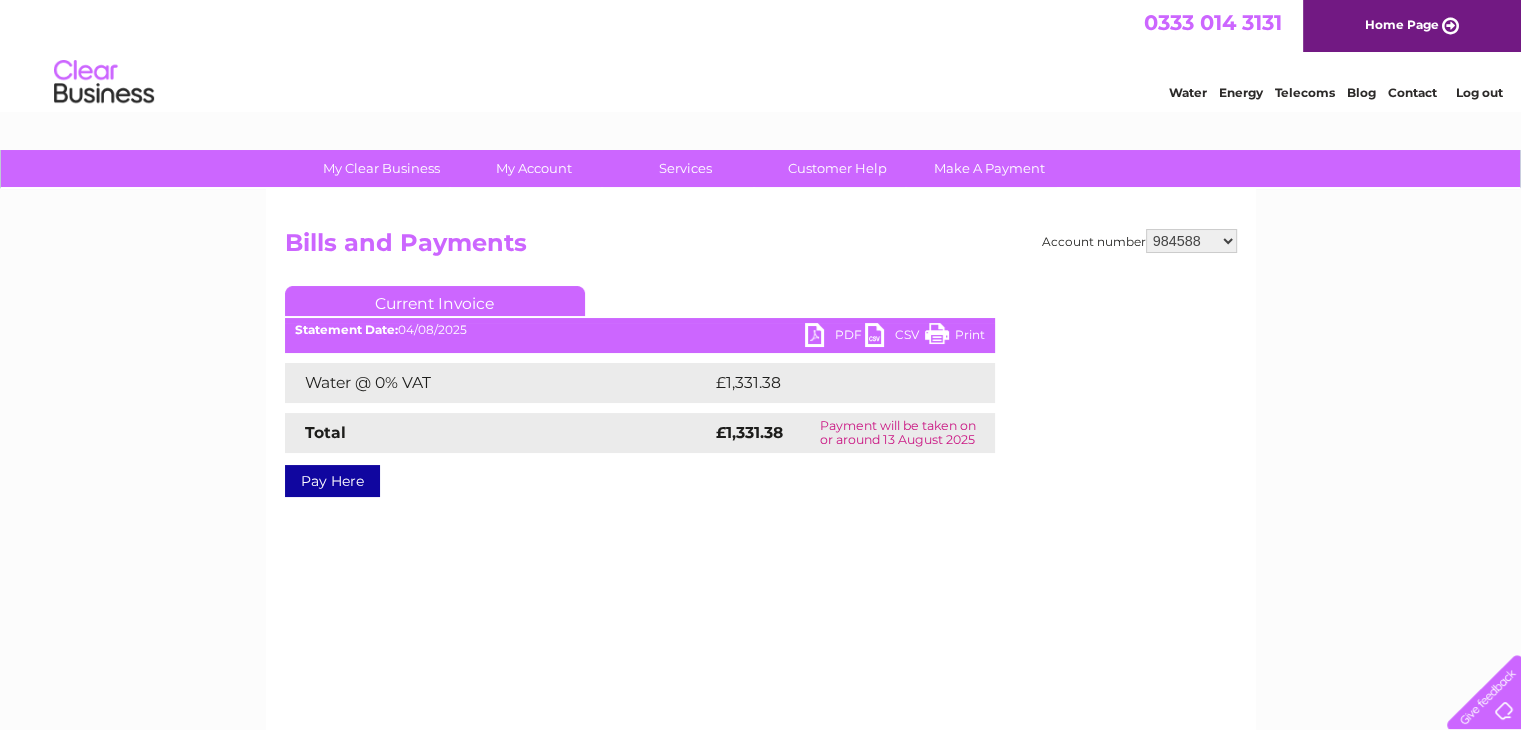 click on "984581
984582
984584
984585
984588
1144285
1144327
1144331
1144333
1144343
30266920" at bounding box center (1191, 241) 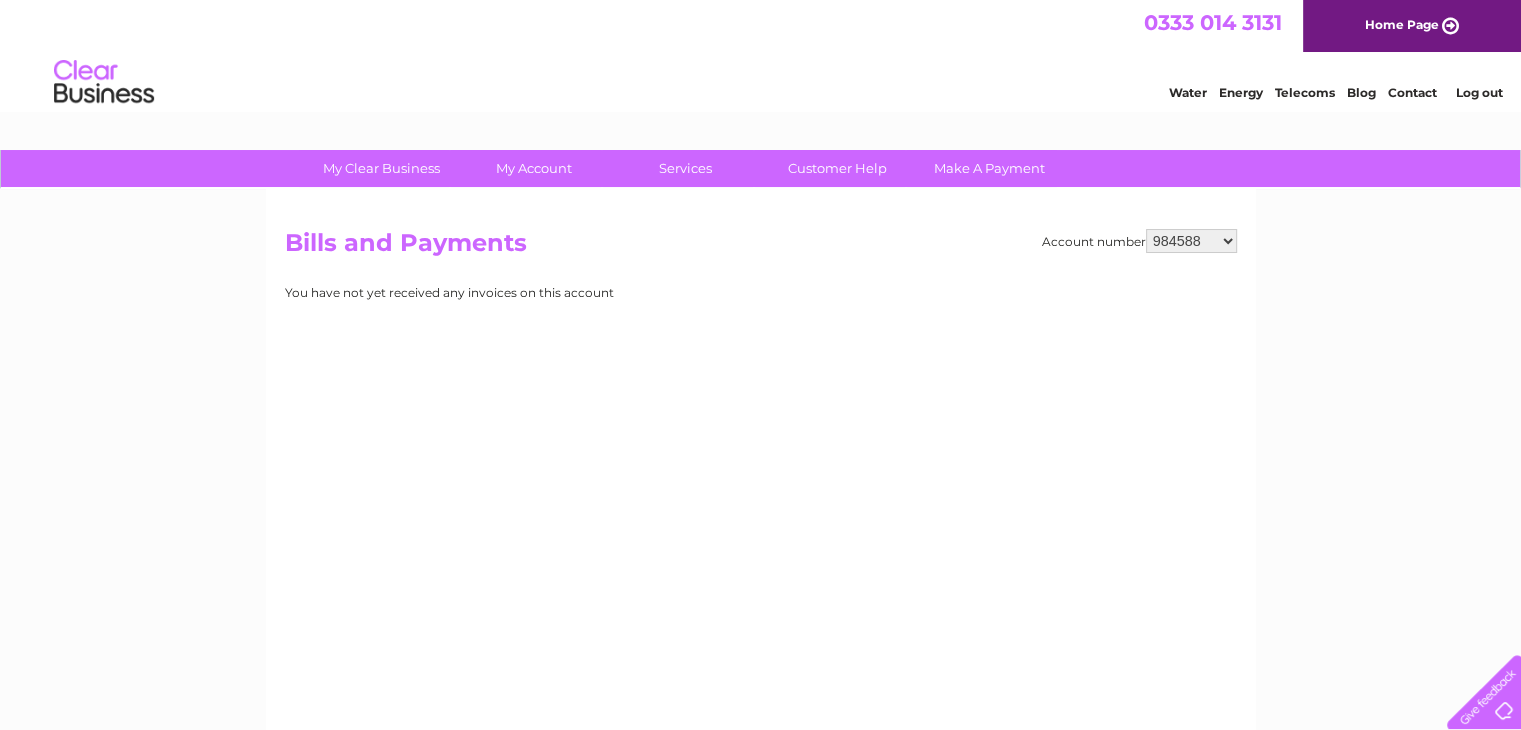 scroll, scrollTop: 0, scrollLeft: 0, axis: both 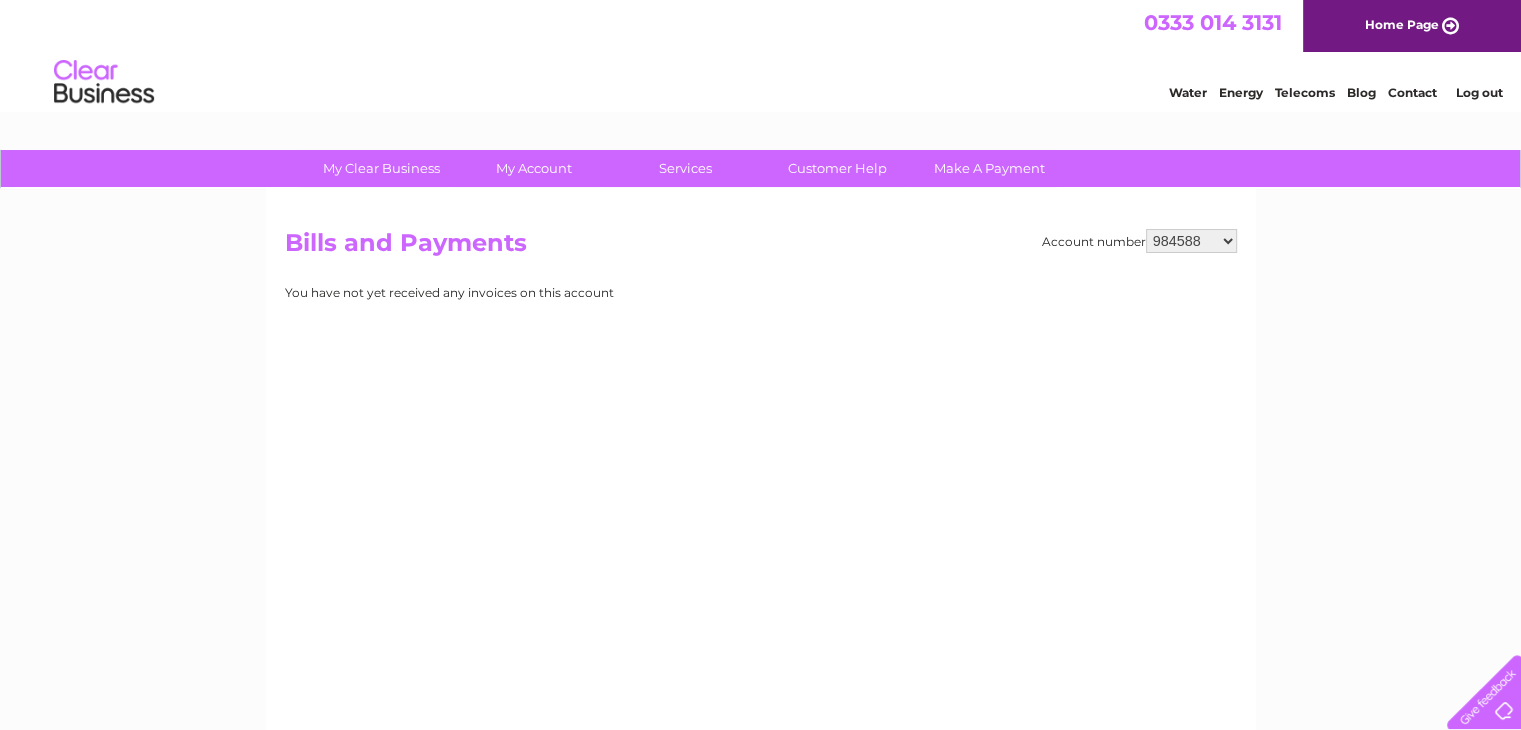 select on "30266920" 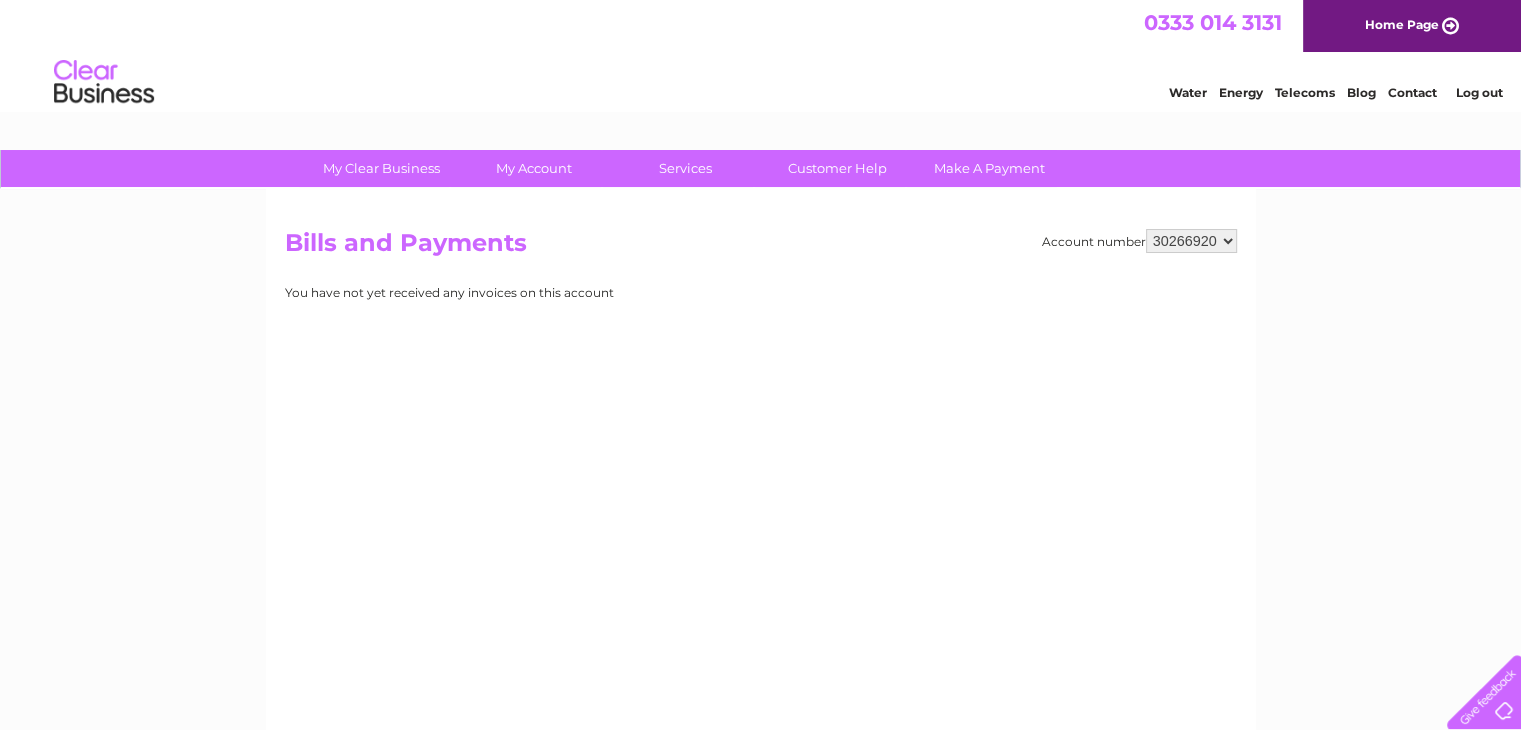 click on "984581
984582
984584
984585
984588
1144285
1144327
1144331
1144333
1144343
30266920" at bounding box center (1191, 241) 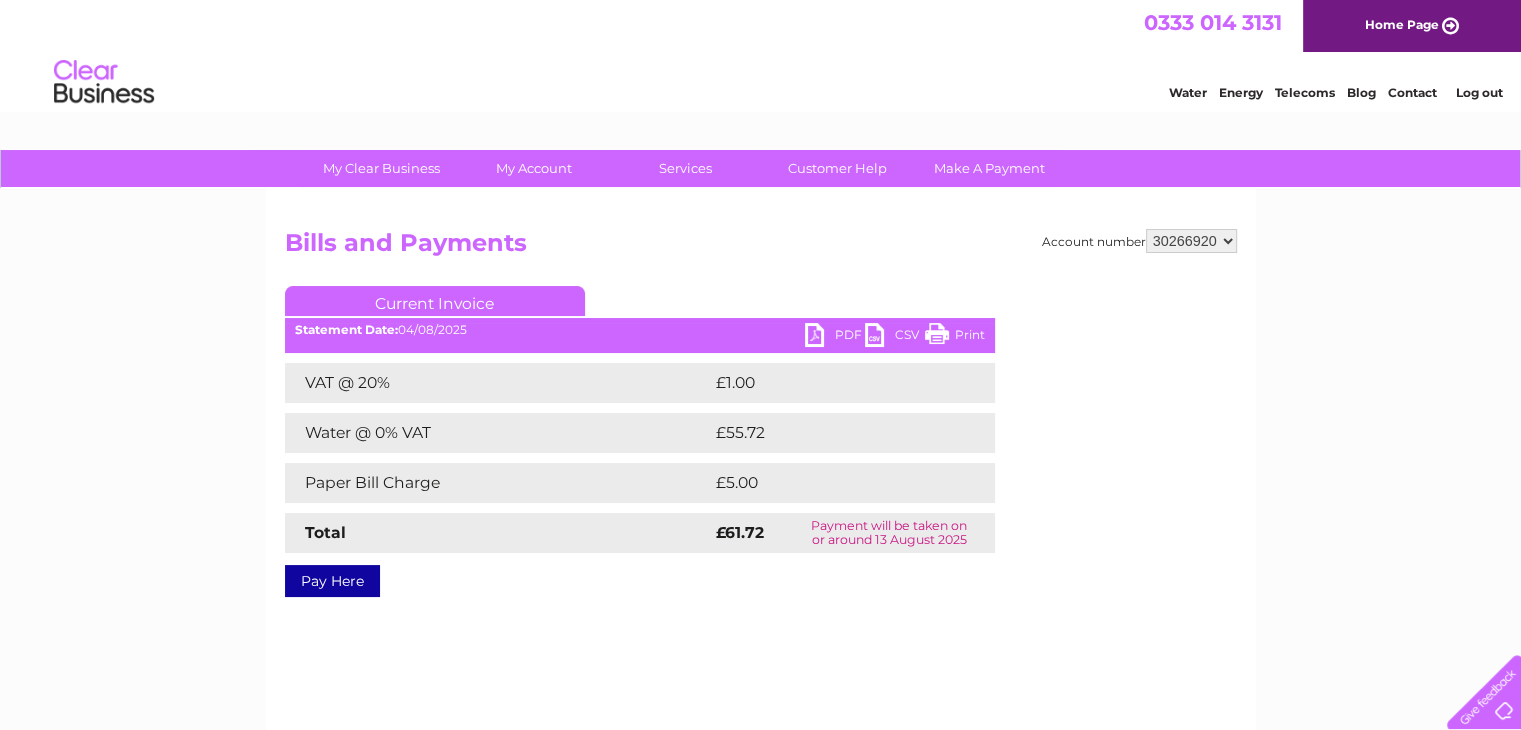scroll, scrollTop: 0, scrollLeft: 0, axis: both 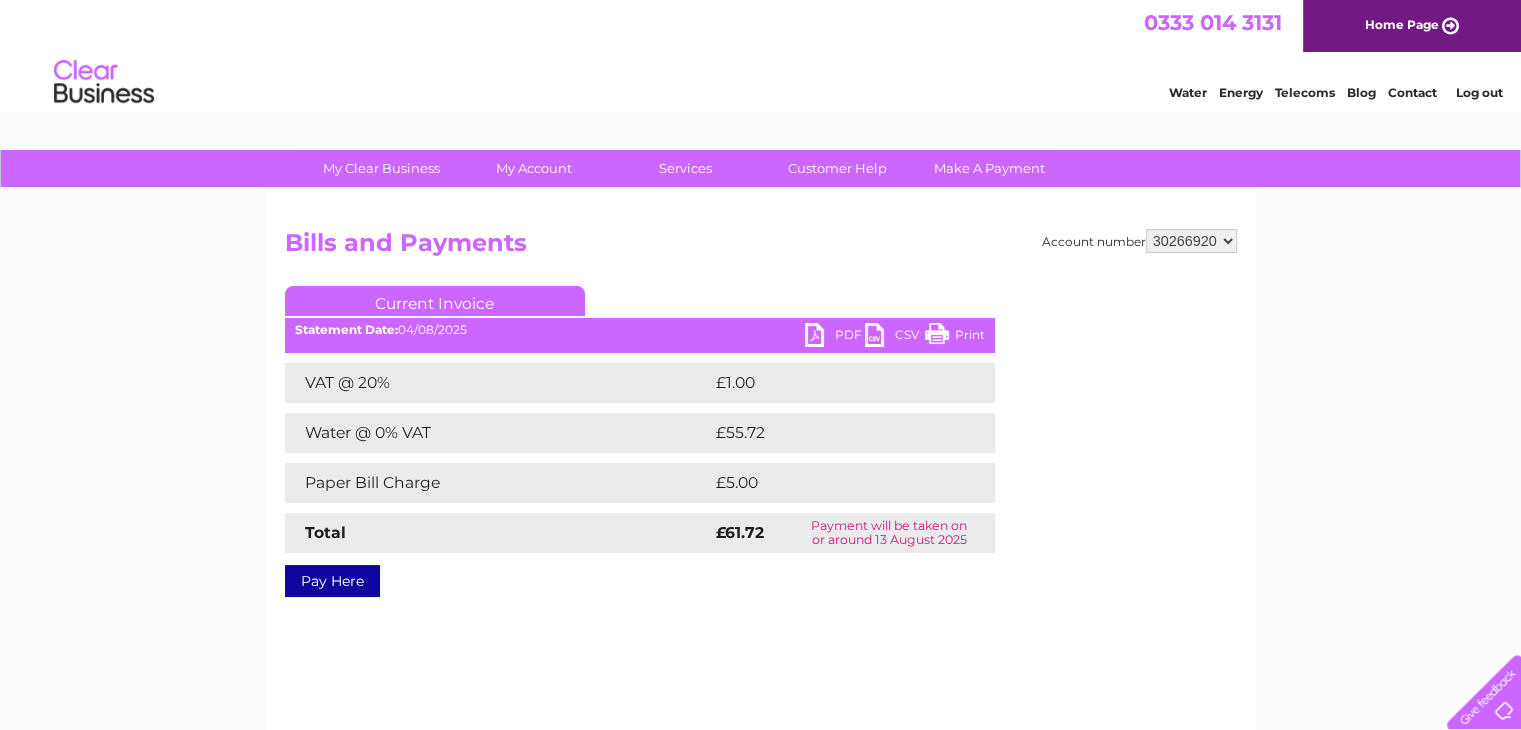 click on "PDF" at bounding box center [835, 337] 